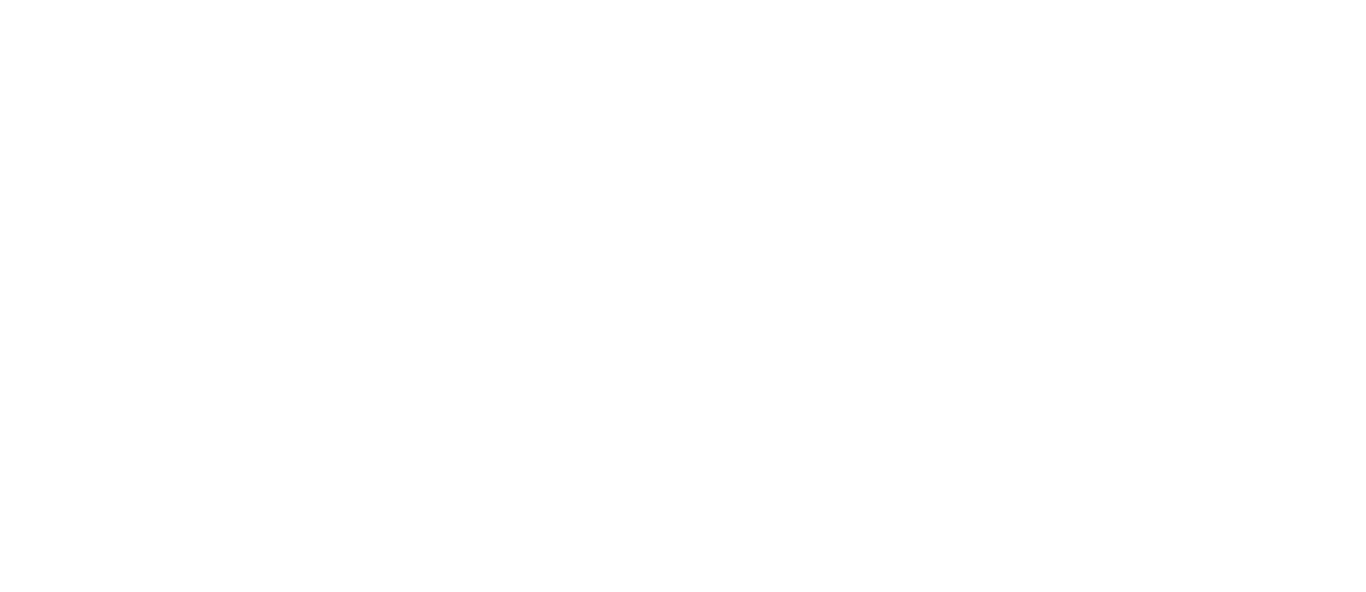 scroll, scrollTop: 0, scrollLeft: 0, axis: both 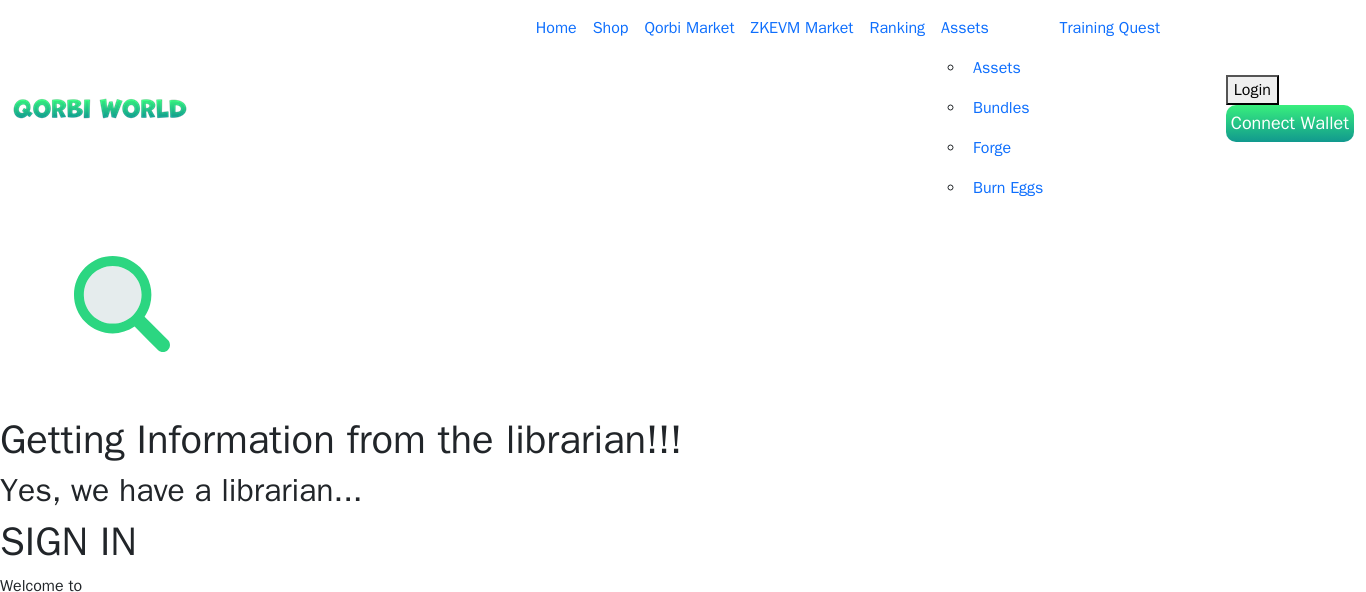 click on "Login with Passport" at bounding box center [91, 709] 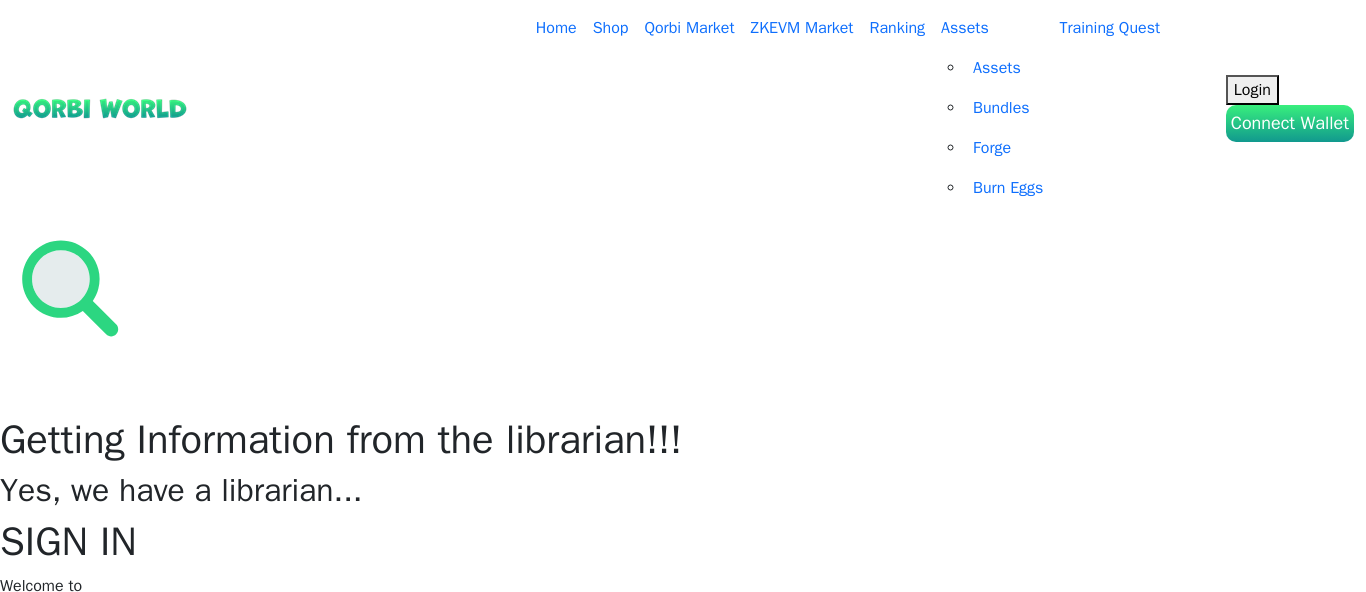 scroll, scrollTop: 0, scrollLeft: 0, axis: both 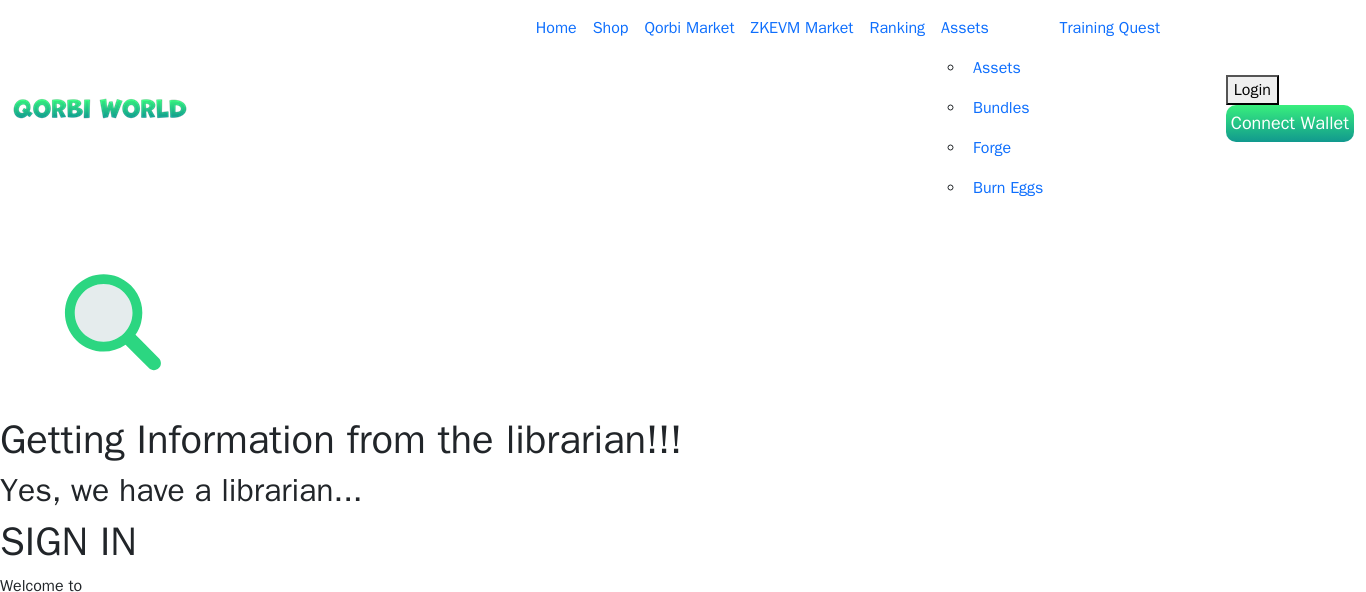 click on "Login with Passport" at bounding box center [91, 709] 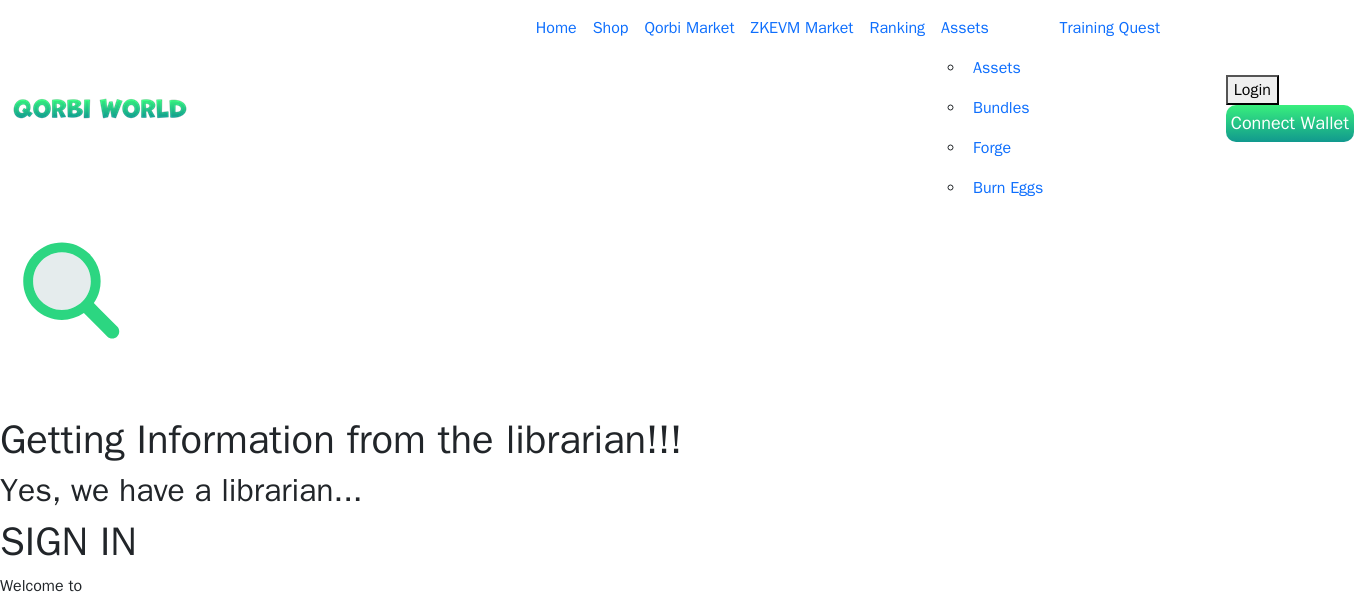 scroll, scrollTop: 0, scrollLeft: 0, axis: both 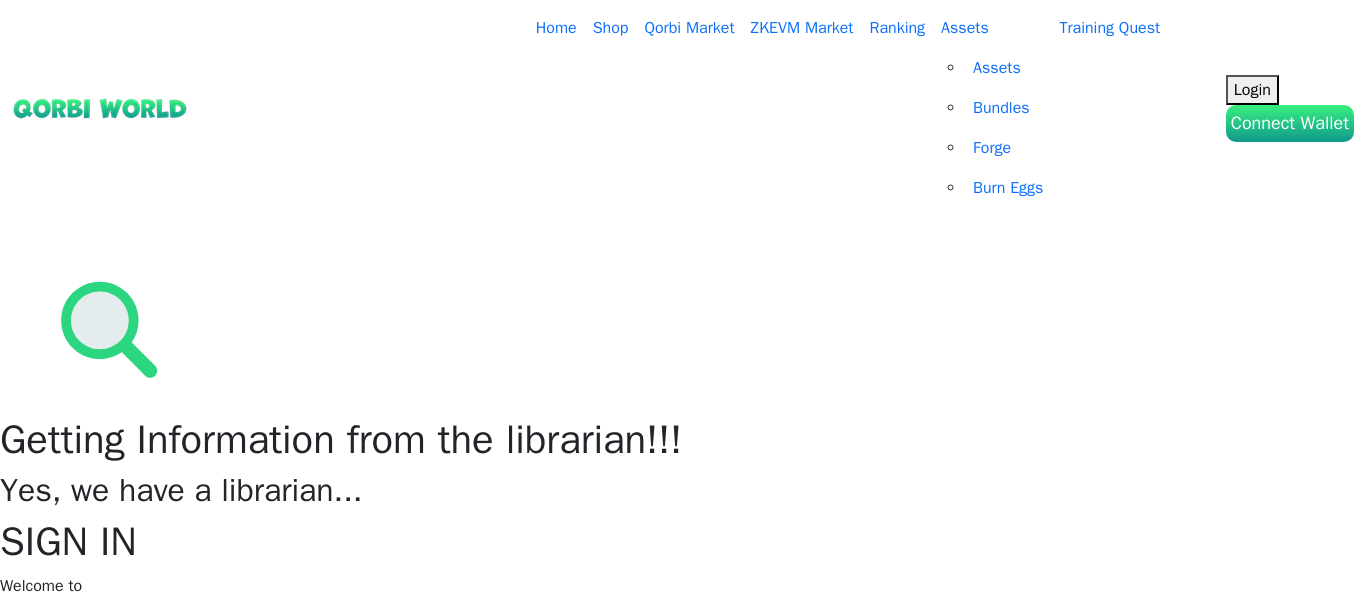click on "Login with Passport" at bounding box center (91, 709) 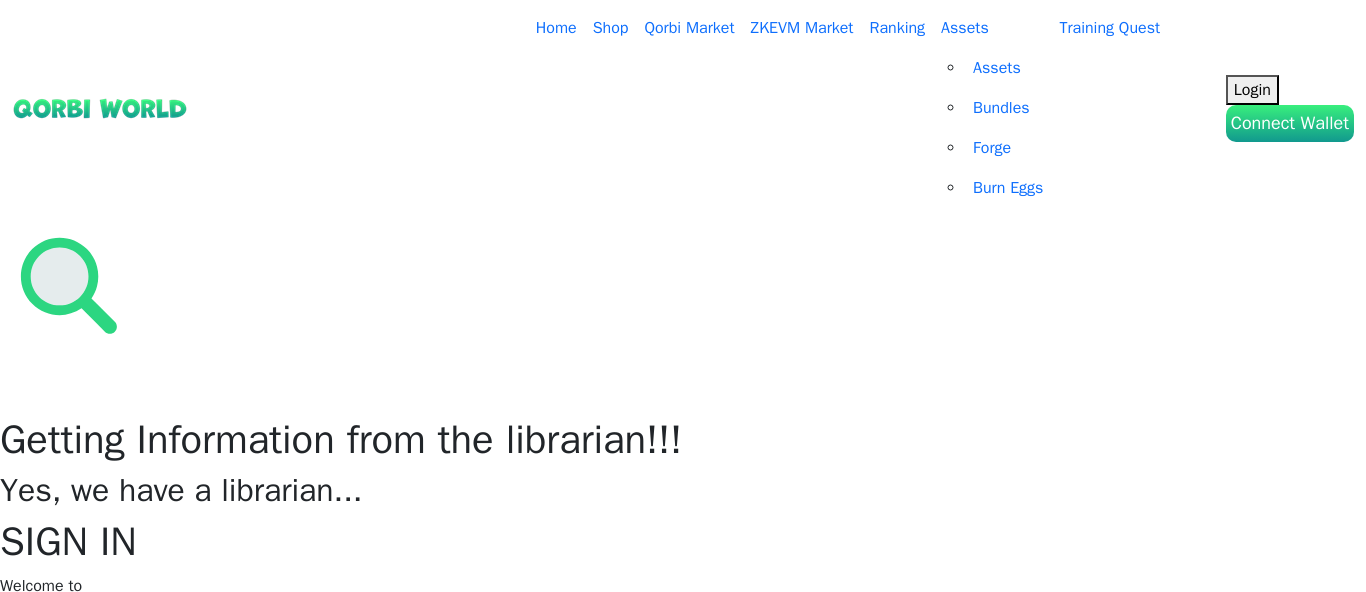 scroll, scrollTop: 0, scrollLeft: 0, axis: both 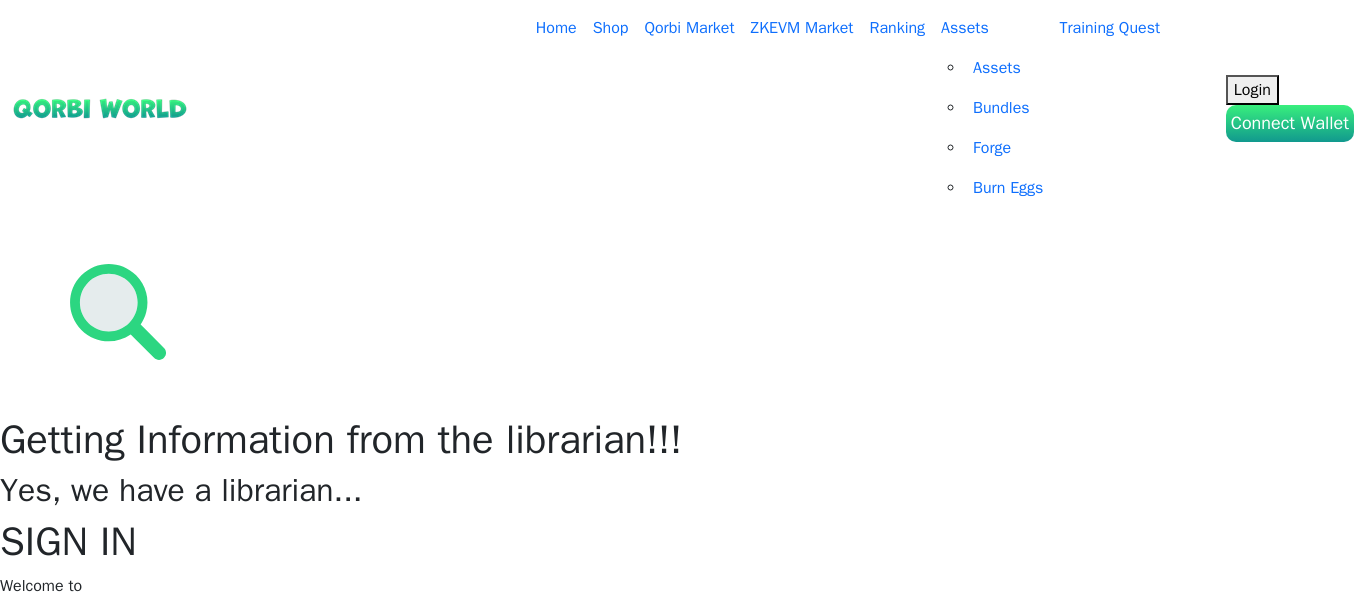 click on "SIGN IN Welcome to Qorbi World Login using Gmail-Email-Apple   Login with Passport Or connect with your wallet  Connect with Metamask" at bounding box center [683, 657] 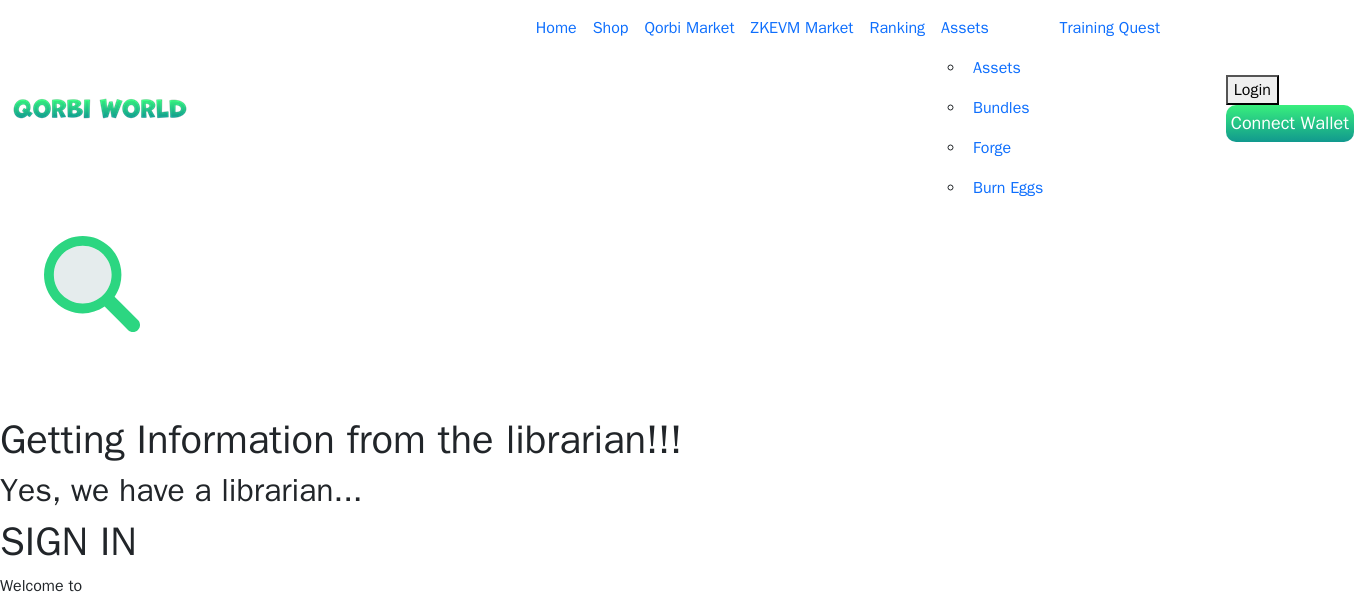 click on "Login with Passport" at bounding box center (91, 709) 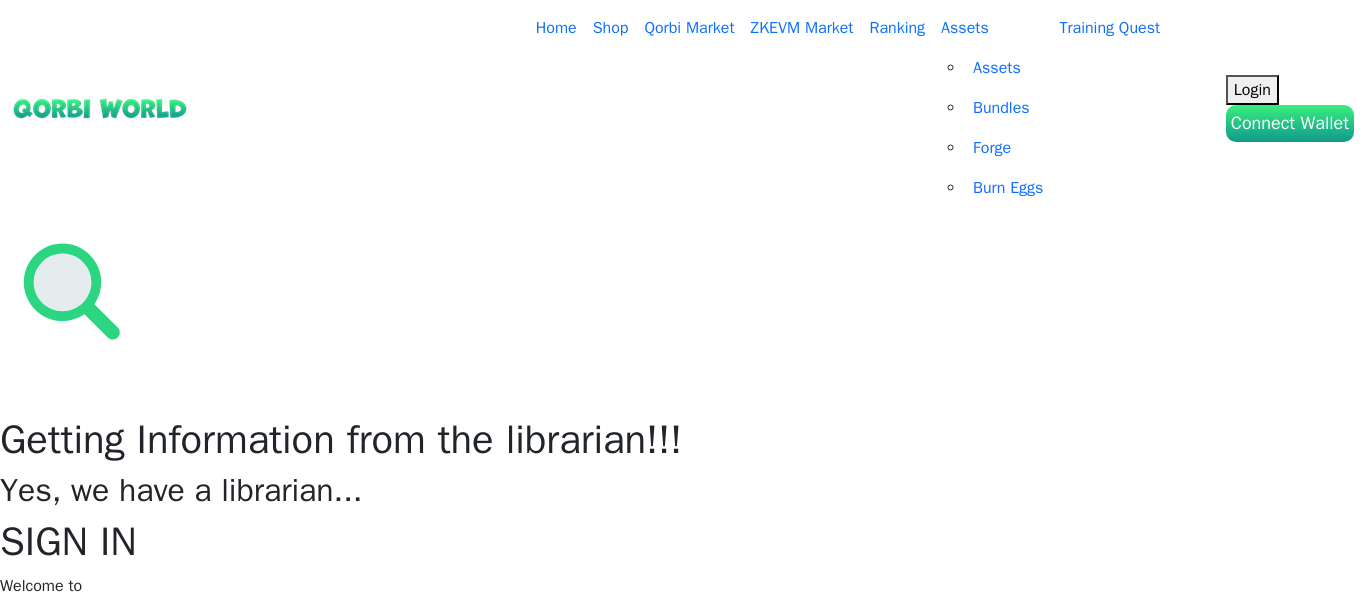 scroll, scrollTop: 0, scrollLeft: 0, axis: both 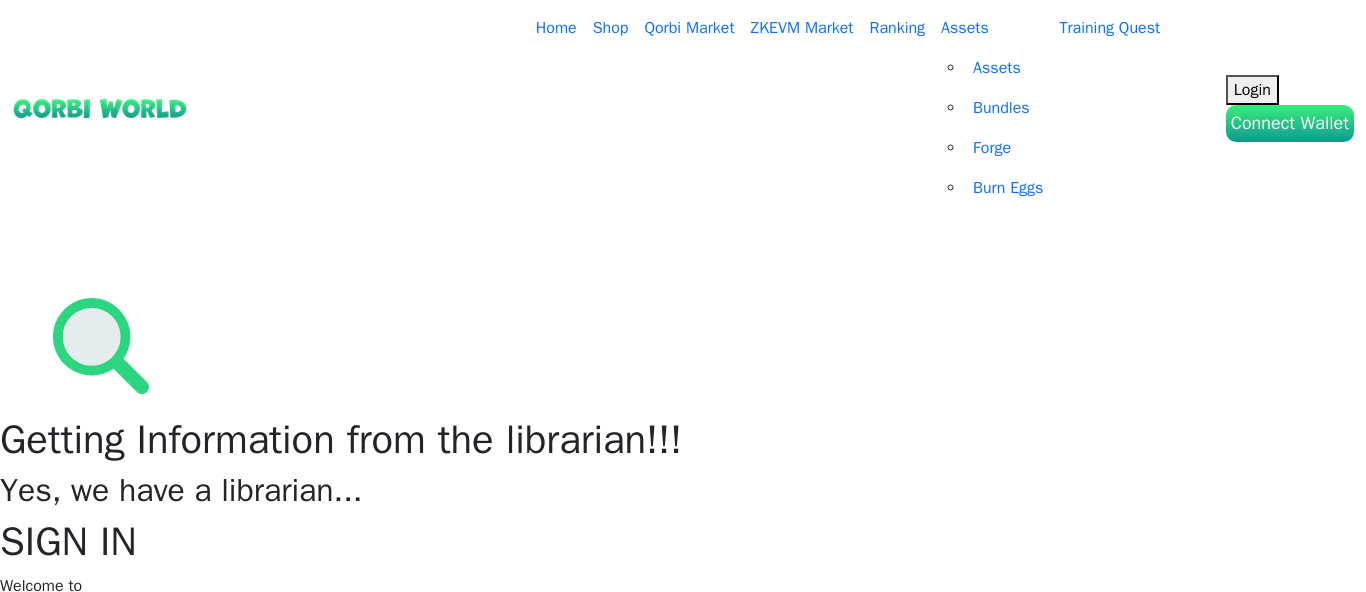 click on "Login with Passport" at bounding box center (91, 709) 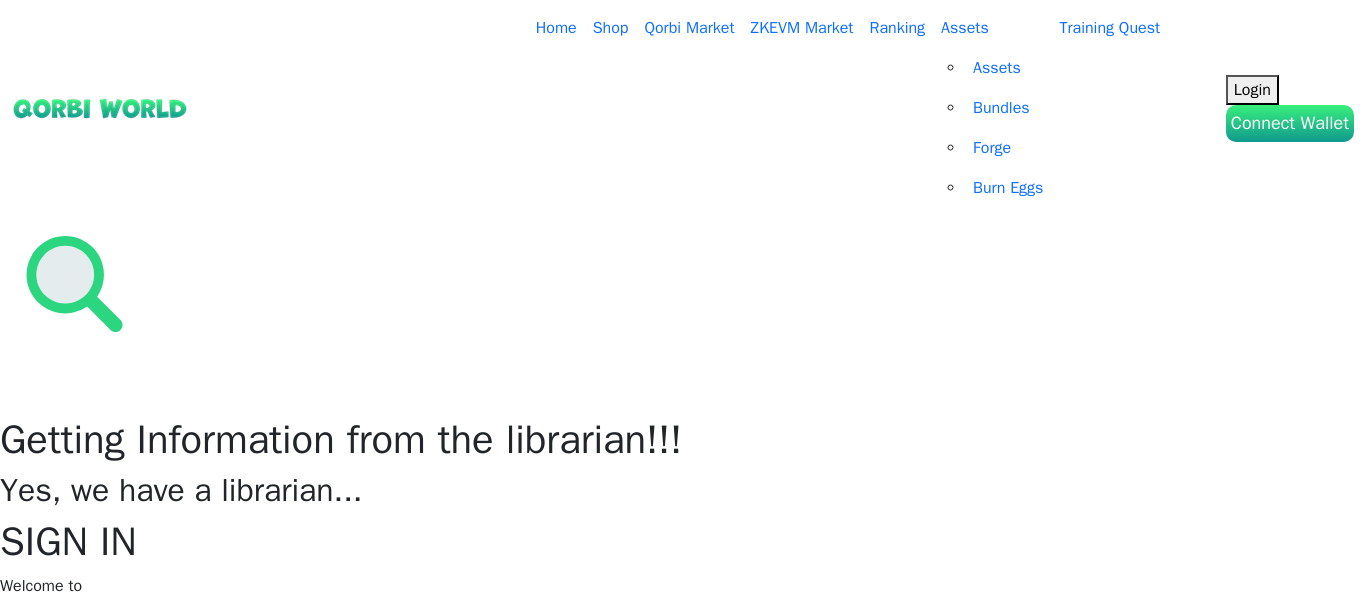 scroll, scrollTop: 0, scrollLeft: 0, axis: both 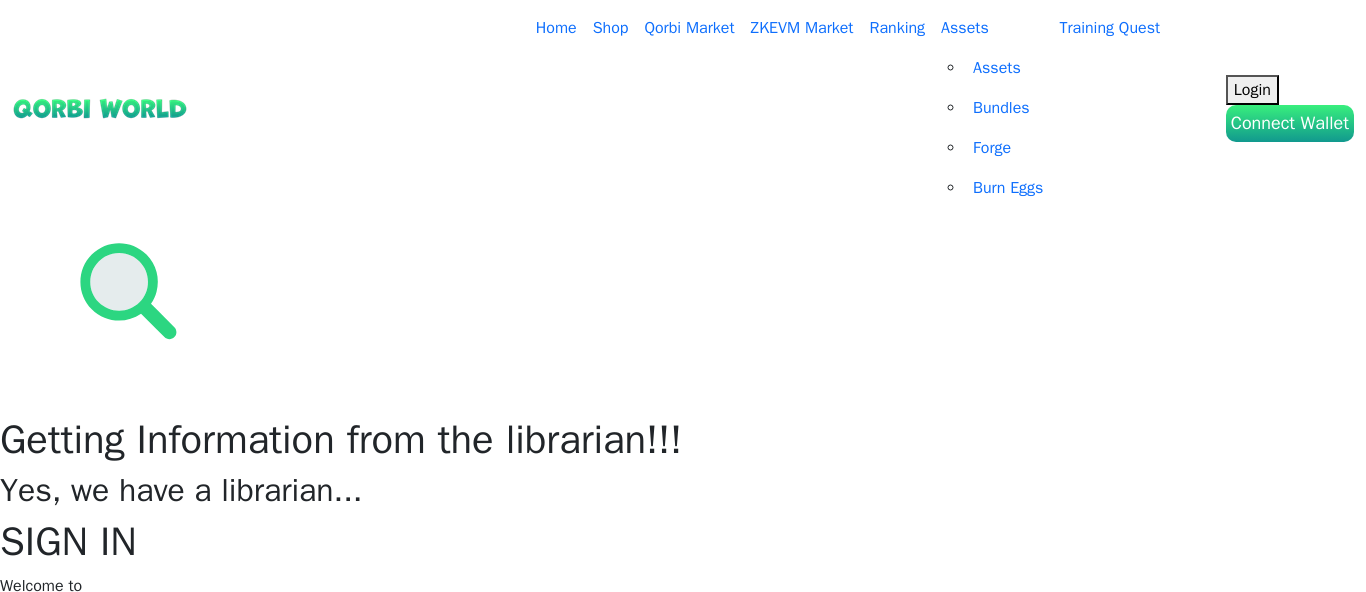 click on "SIGN IN Welcome to Qorbi World Login using Gmail-Email-Apple   Login with Passport Or connect with your wallet  Connect with Metamask" at bounding box center [683, 657] 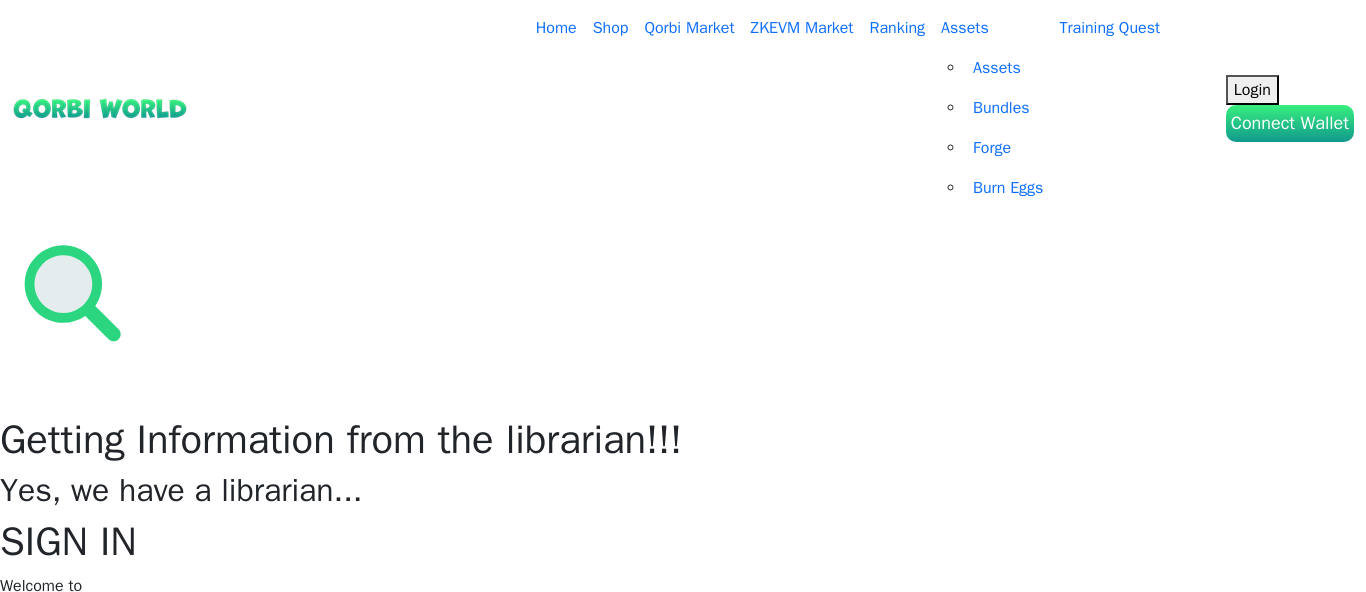 drag, startPoint x: 1021, startPoint y: 195, endPoint x: 1078, endPoint y: 154, distance: 70.21396 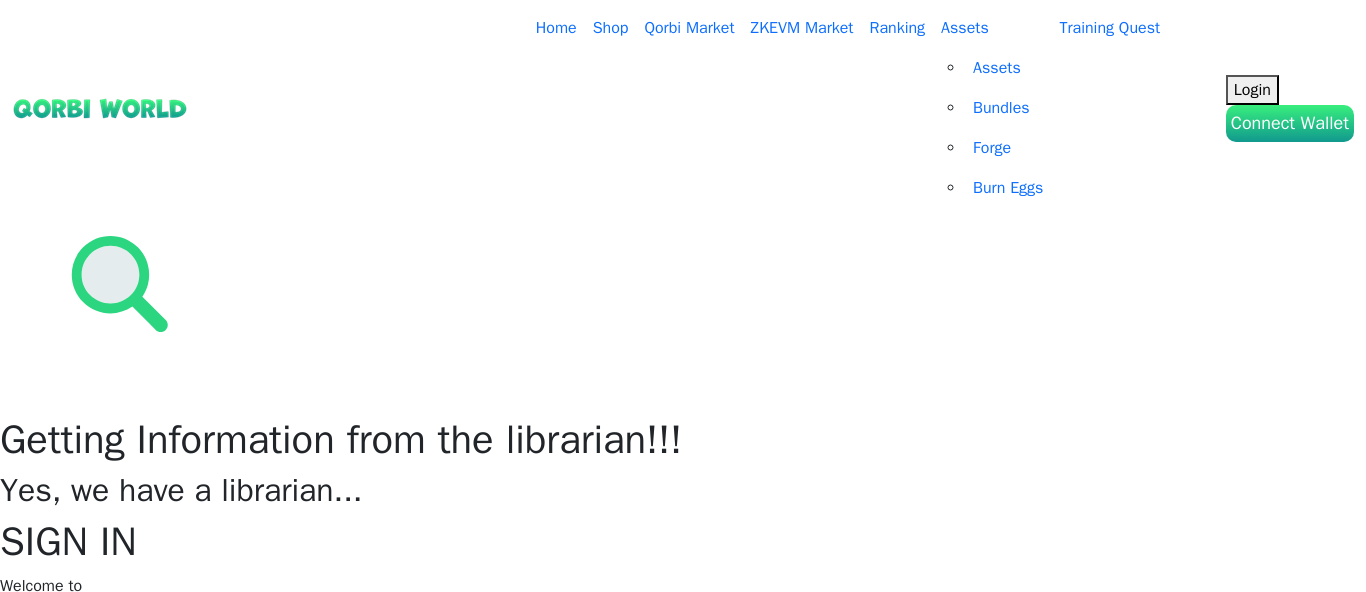 click on "SIGN IN Welcome to Qorbi World Login using Gmail-Email-Apple   Login with Passport Or connect with your wallet  Connect with Metamask" at bounding box center (683, 657) 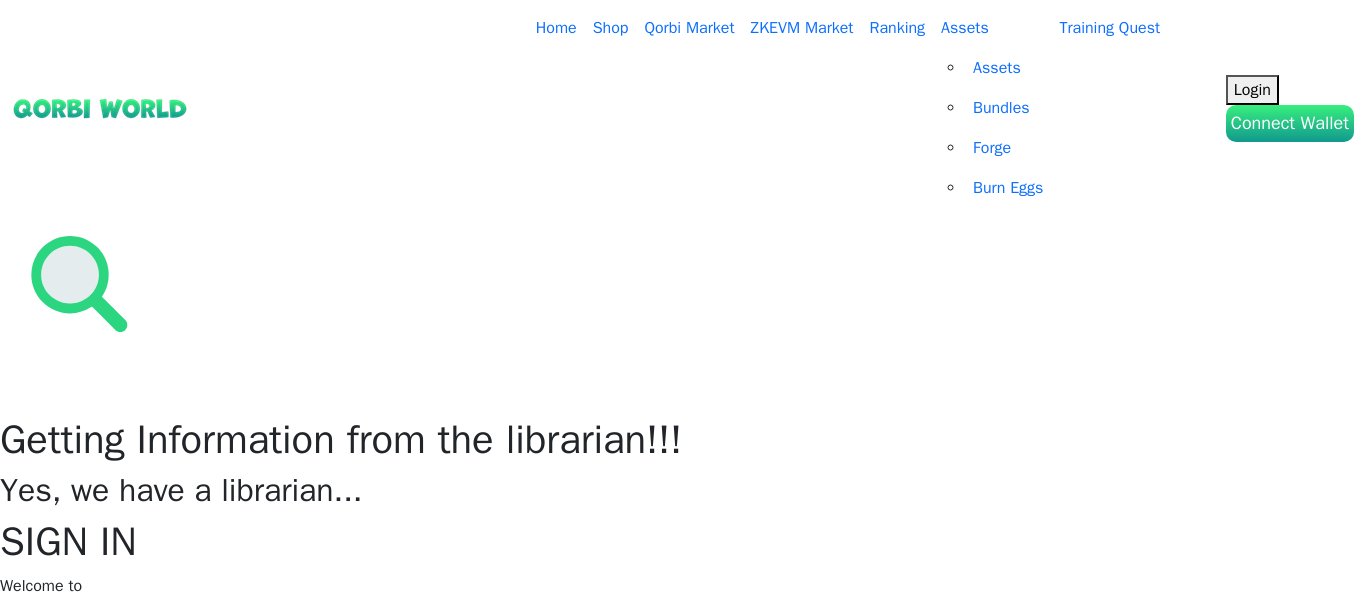 scroll, scrollTop: 0, scrollLeft: 0, axis: both 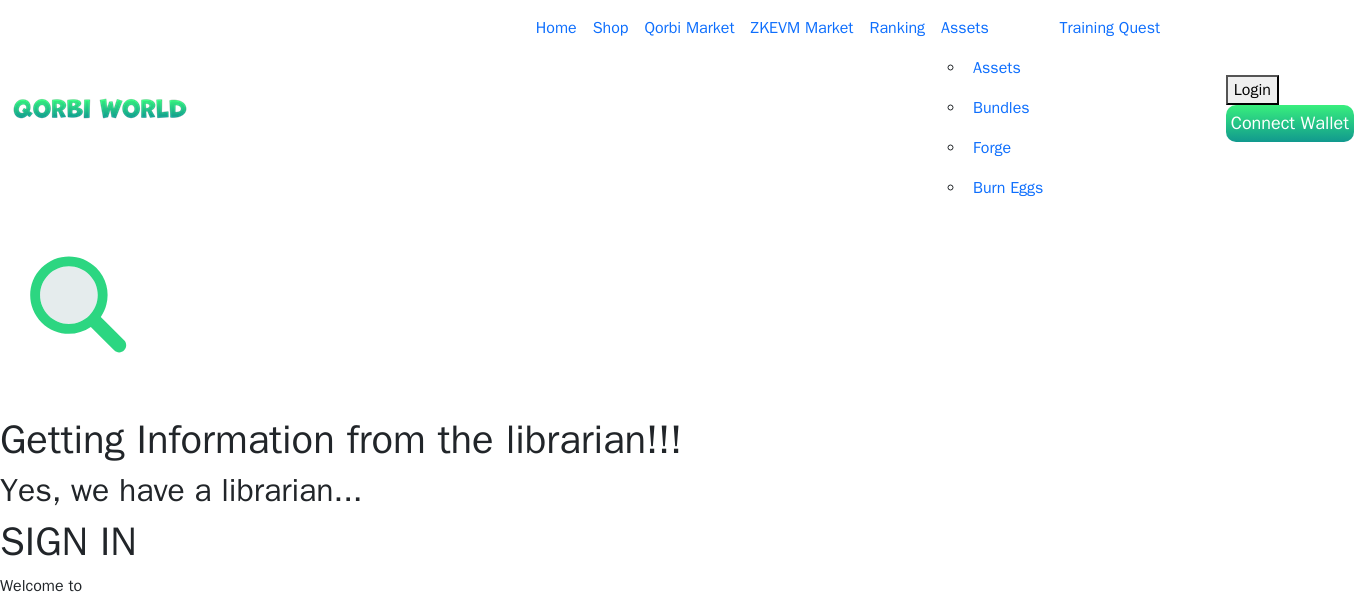 click on "Login with Passport" at bounding box center (91, 709) 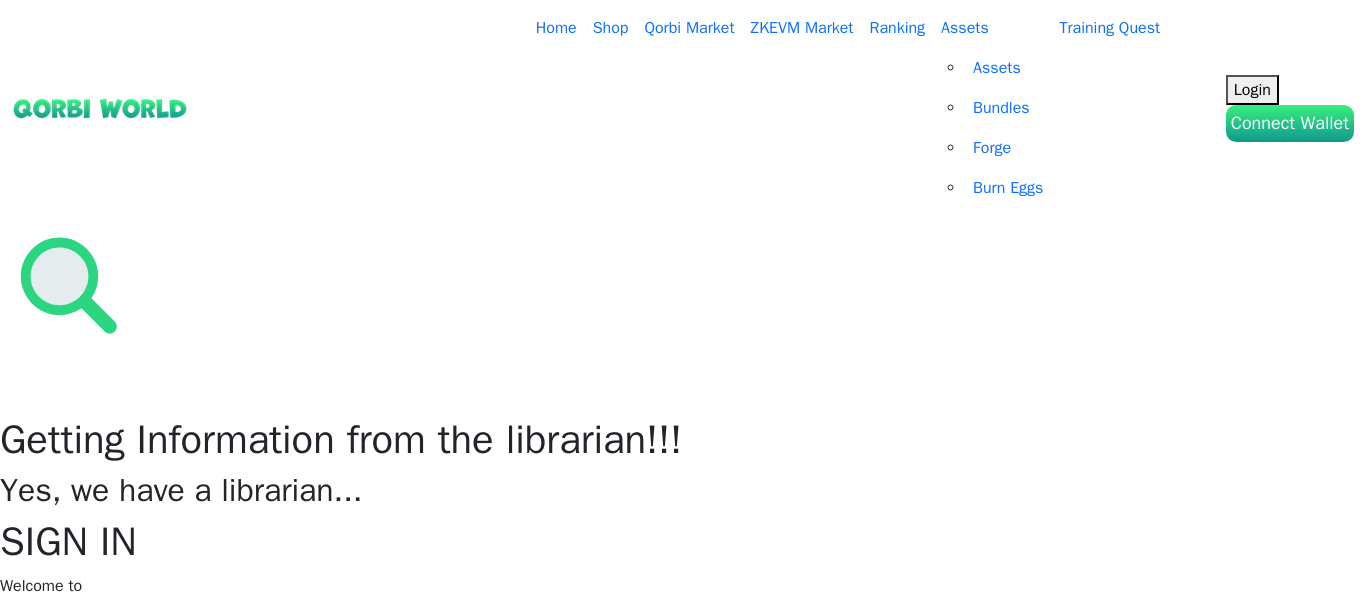 scroll, scrollTop: 0, scrollLeft: 0, axis: both 